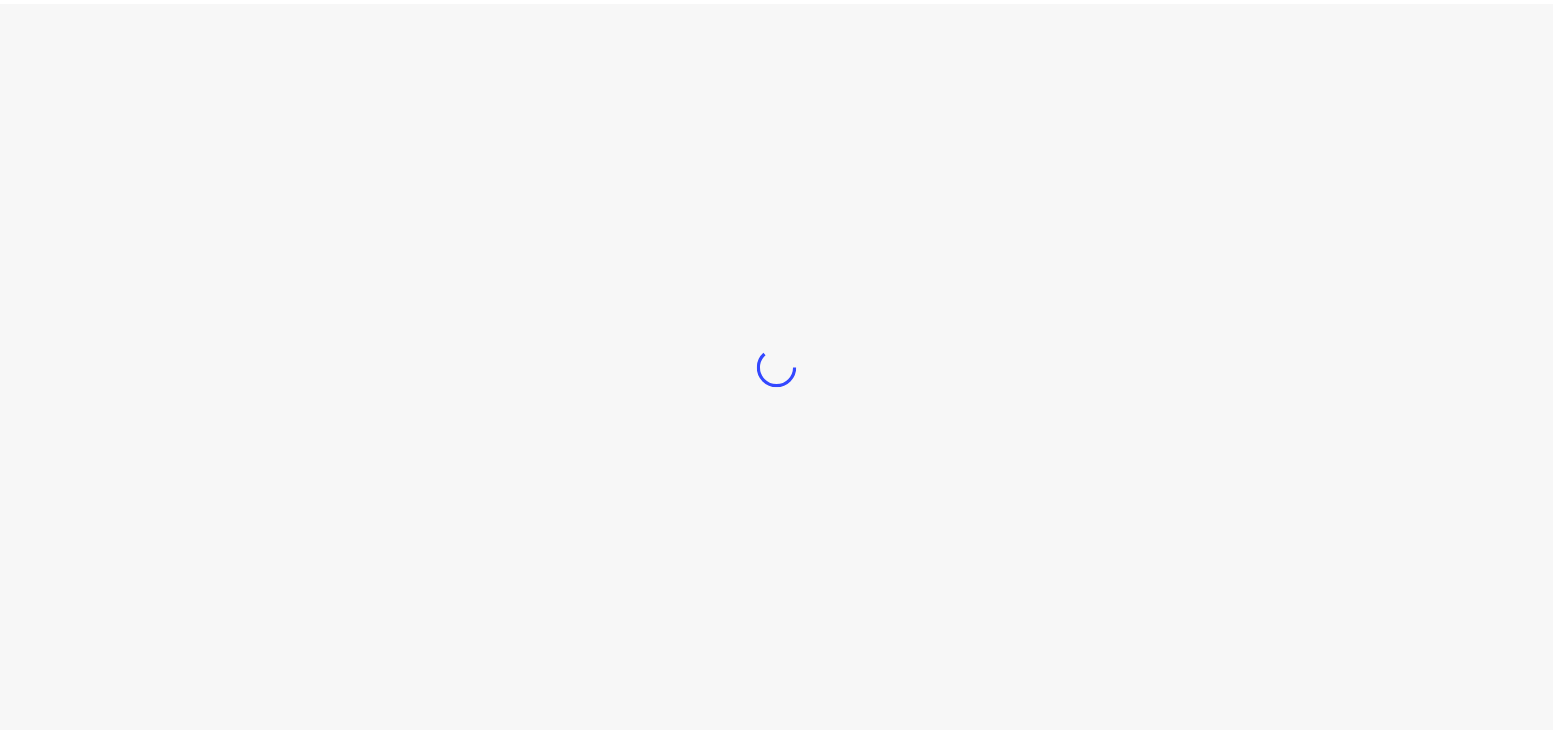 scroll, scrollTop: 0, scrollLeft: 0, axis: both 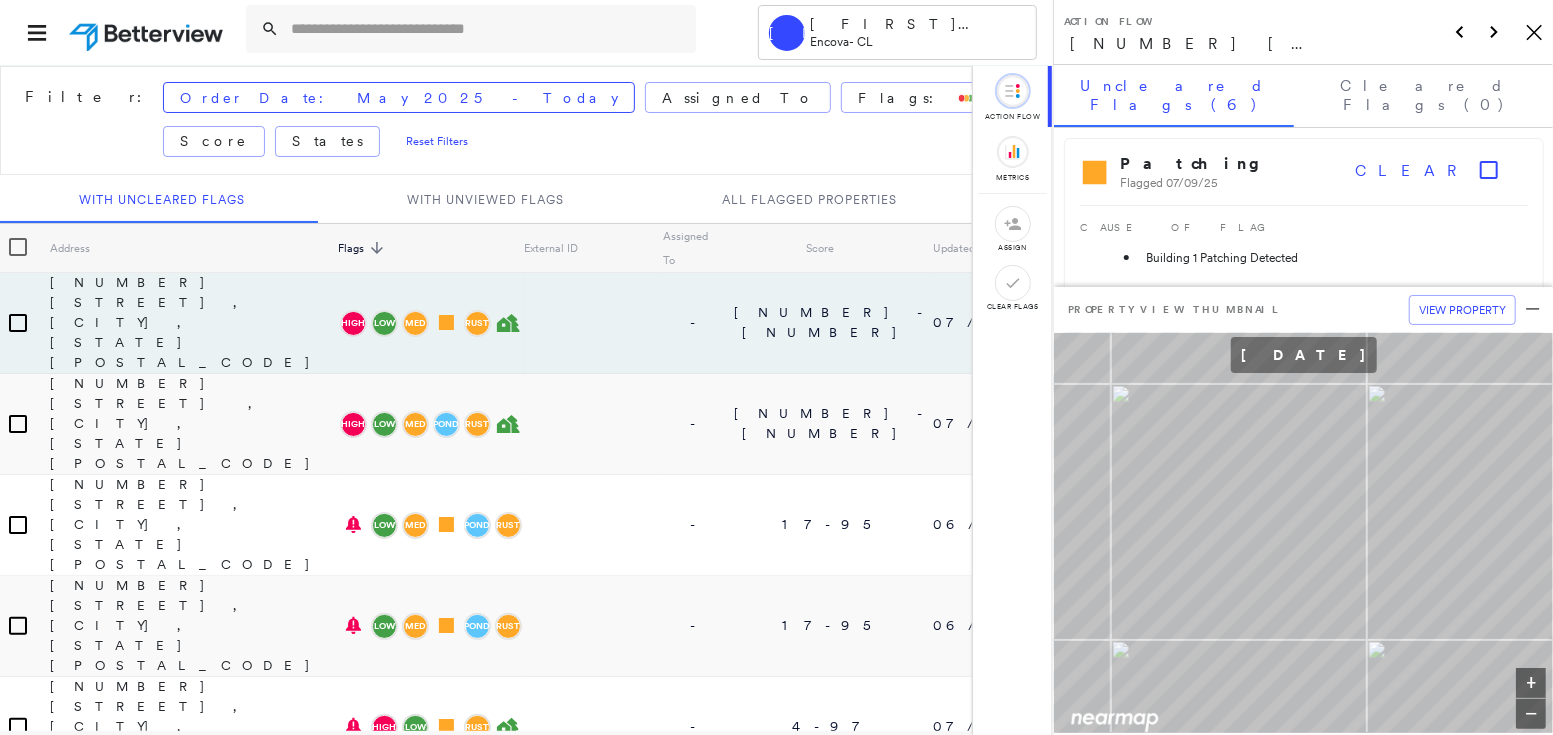 click on "Icon_Closemodal" 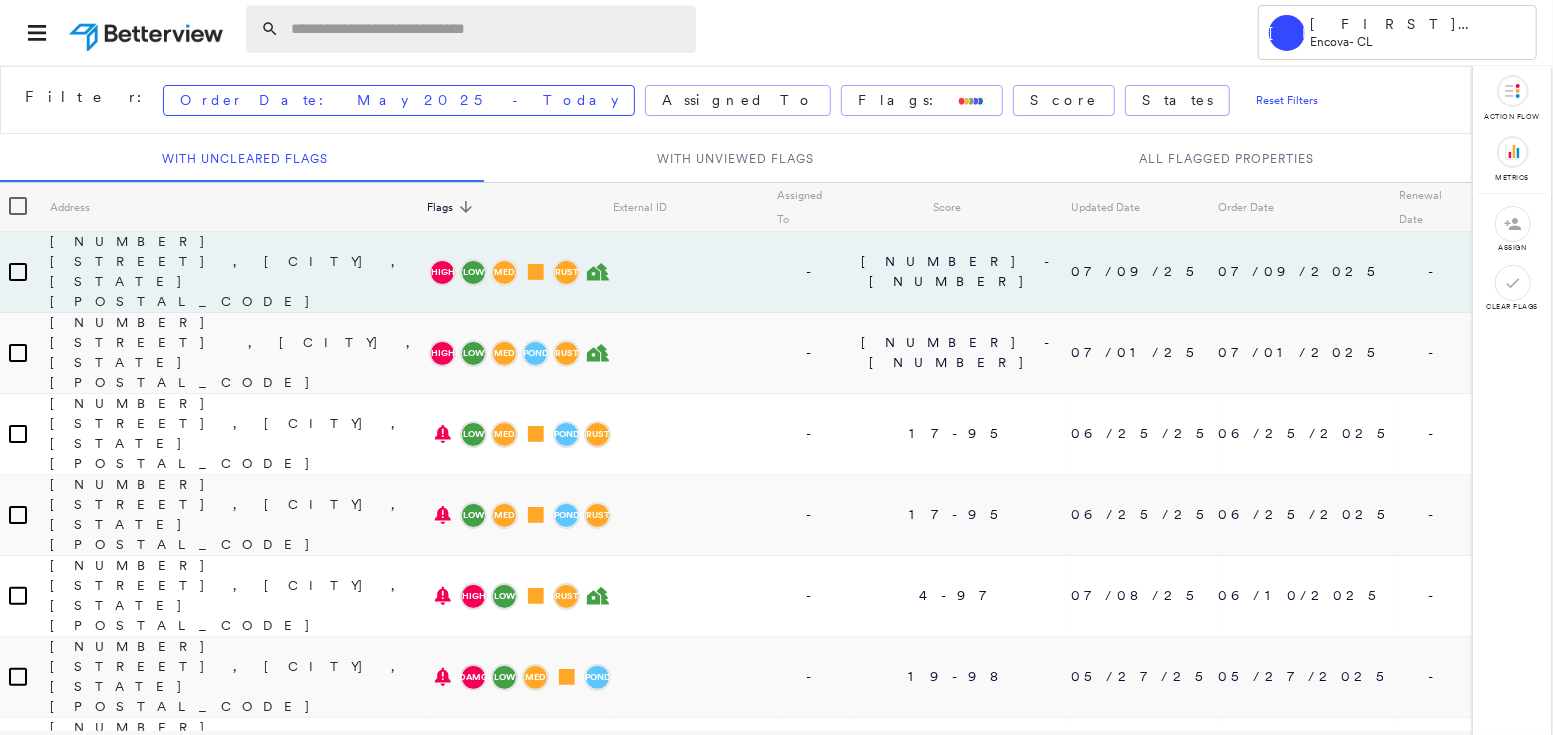 click at bounding box center (487, 29) 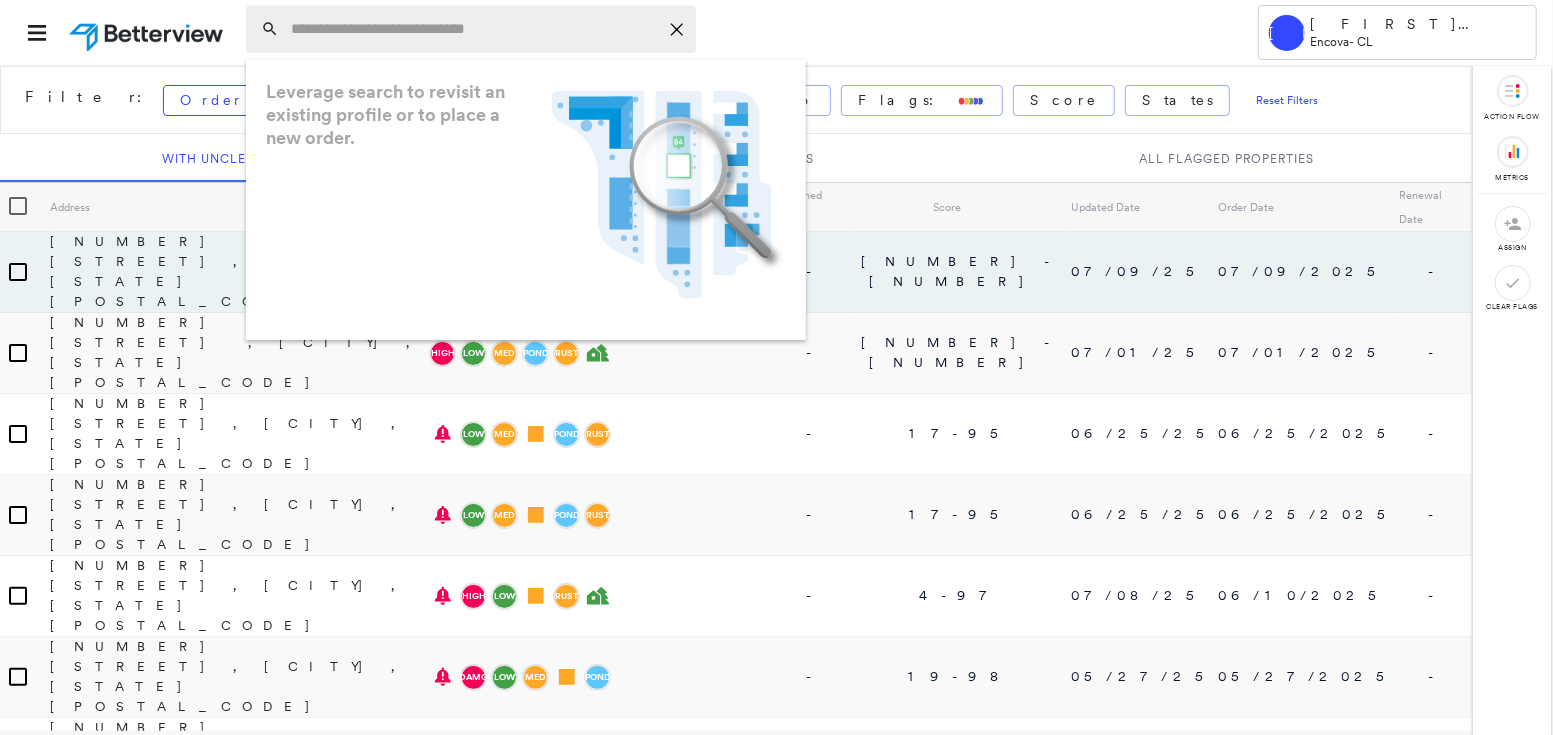 paste on "**********" 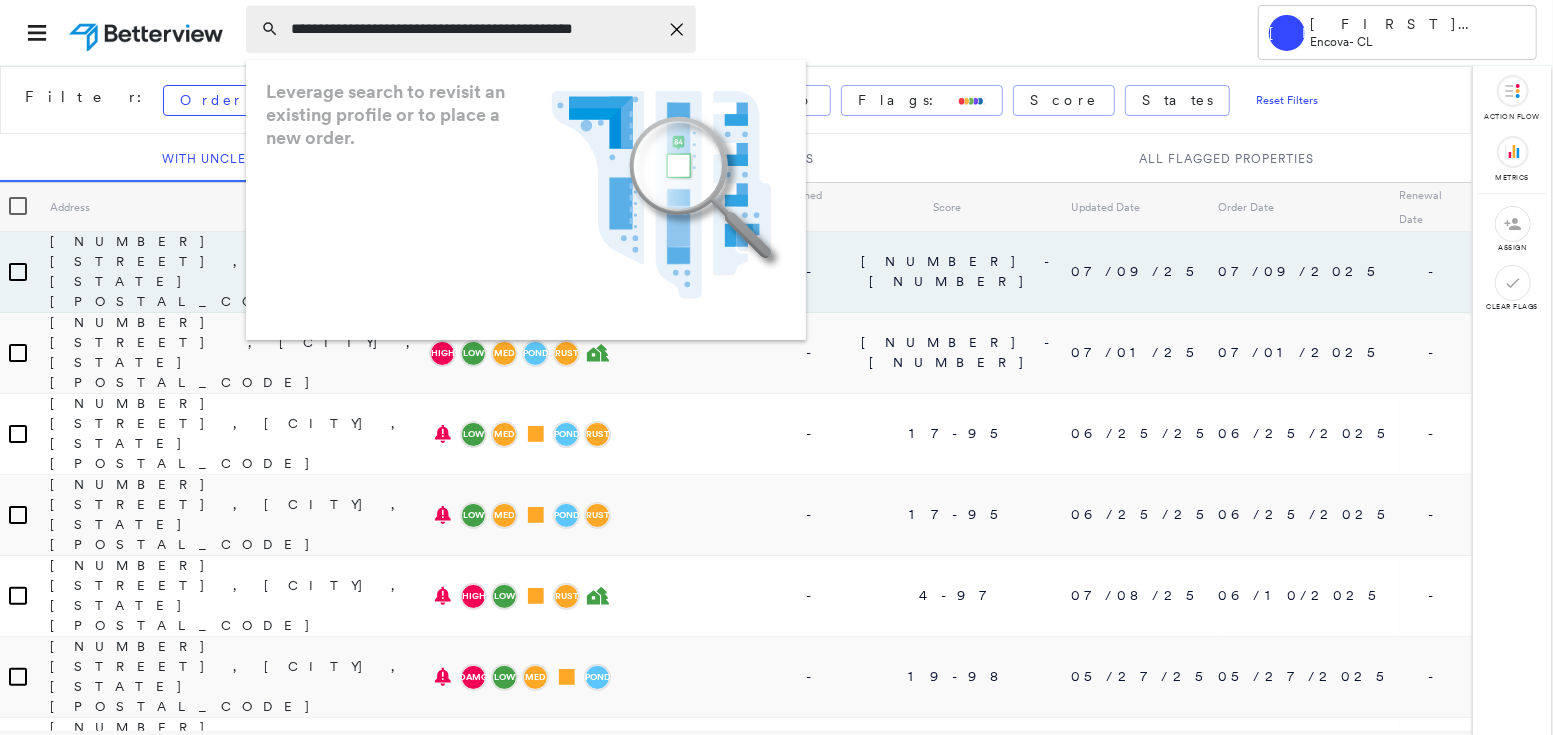 scroll, scrollTop: 0, scrollLeft: 35, axis: horizontal 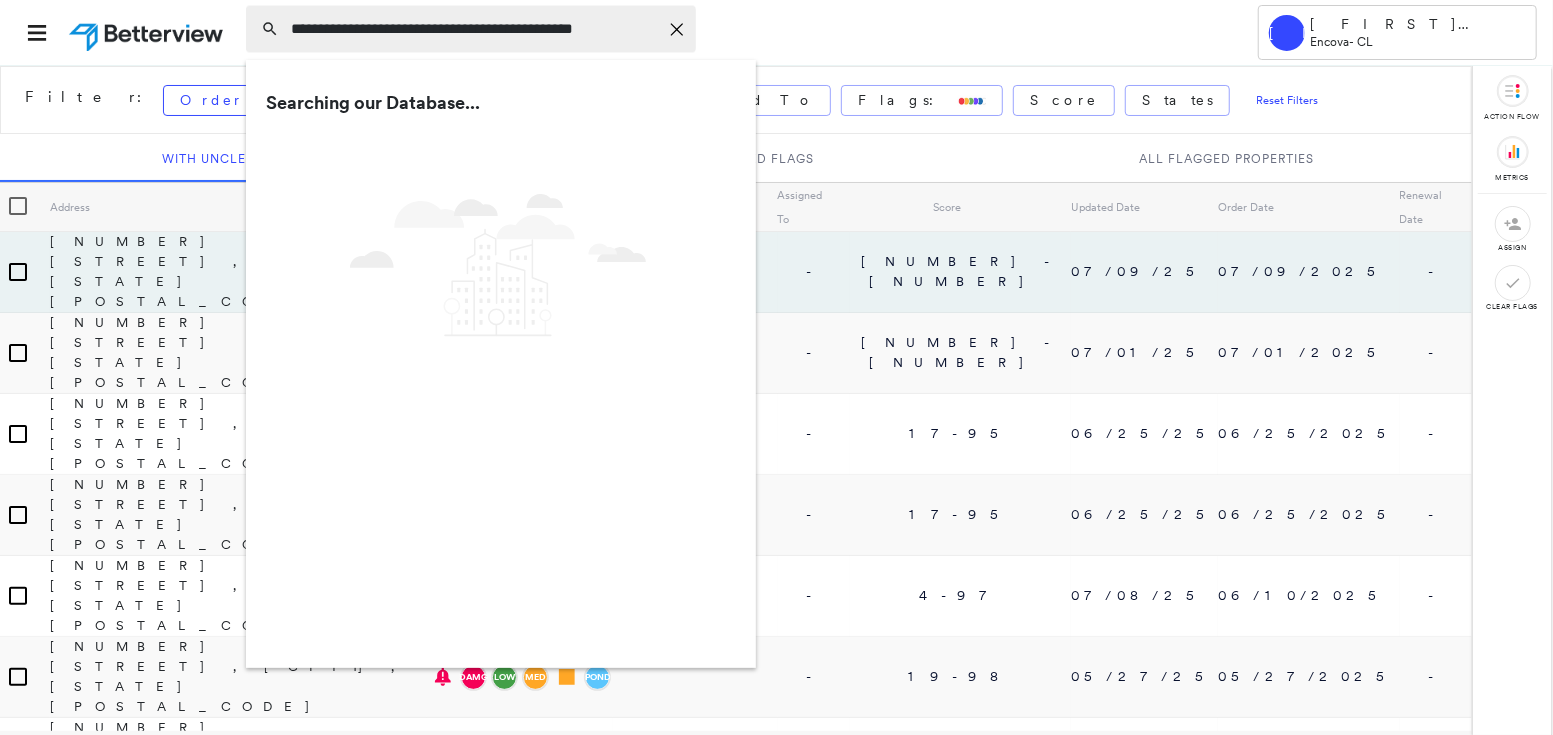 type on "**********" 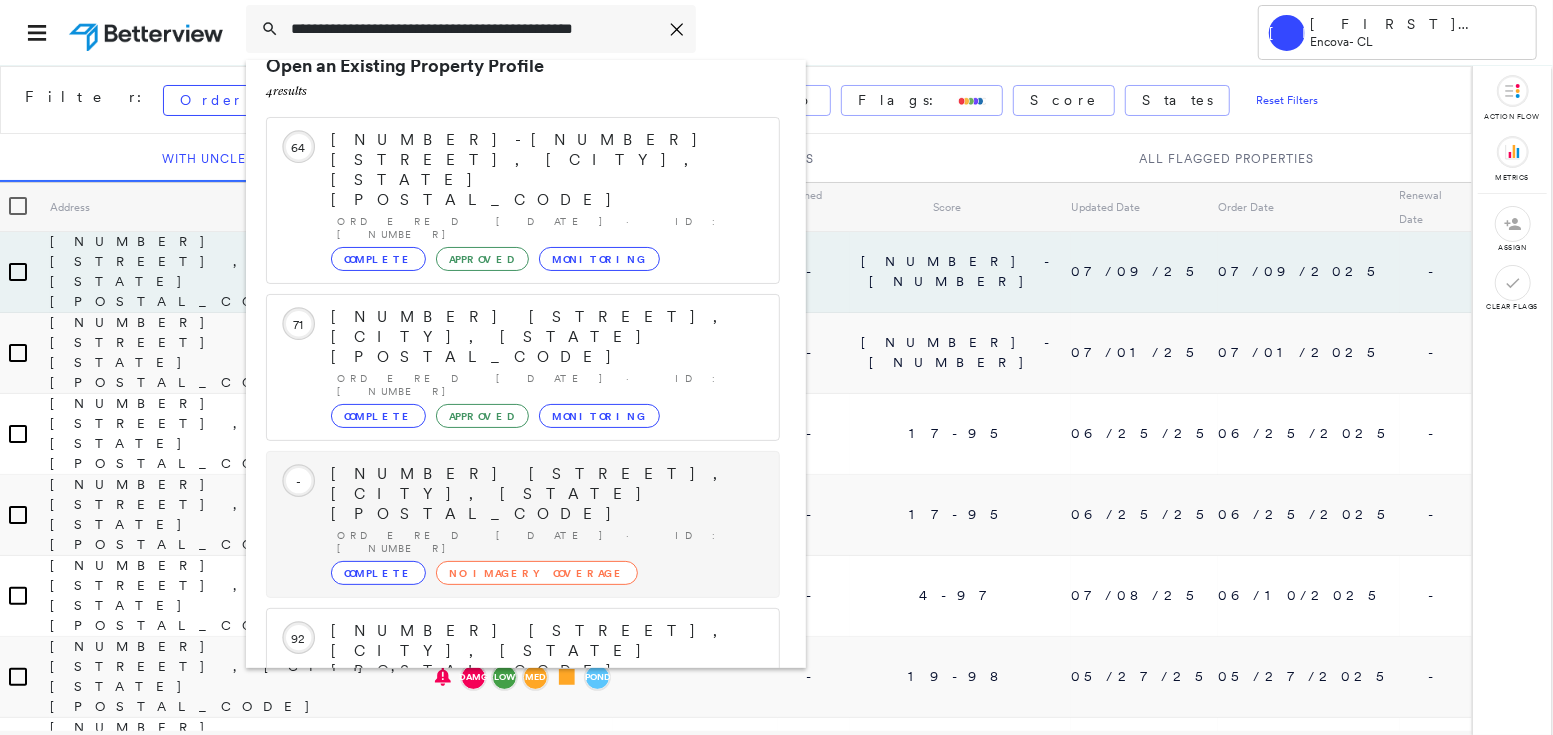 scroll, scrollTop: 53, scrollLeft: 0, axis: vertical 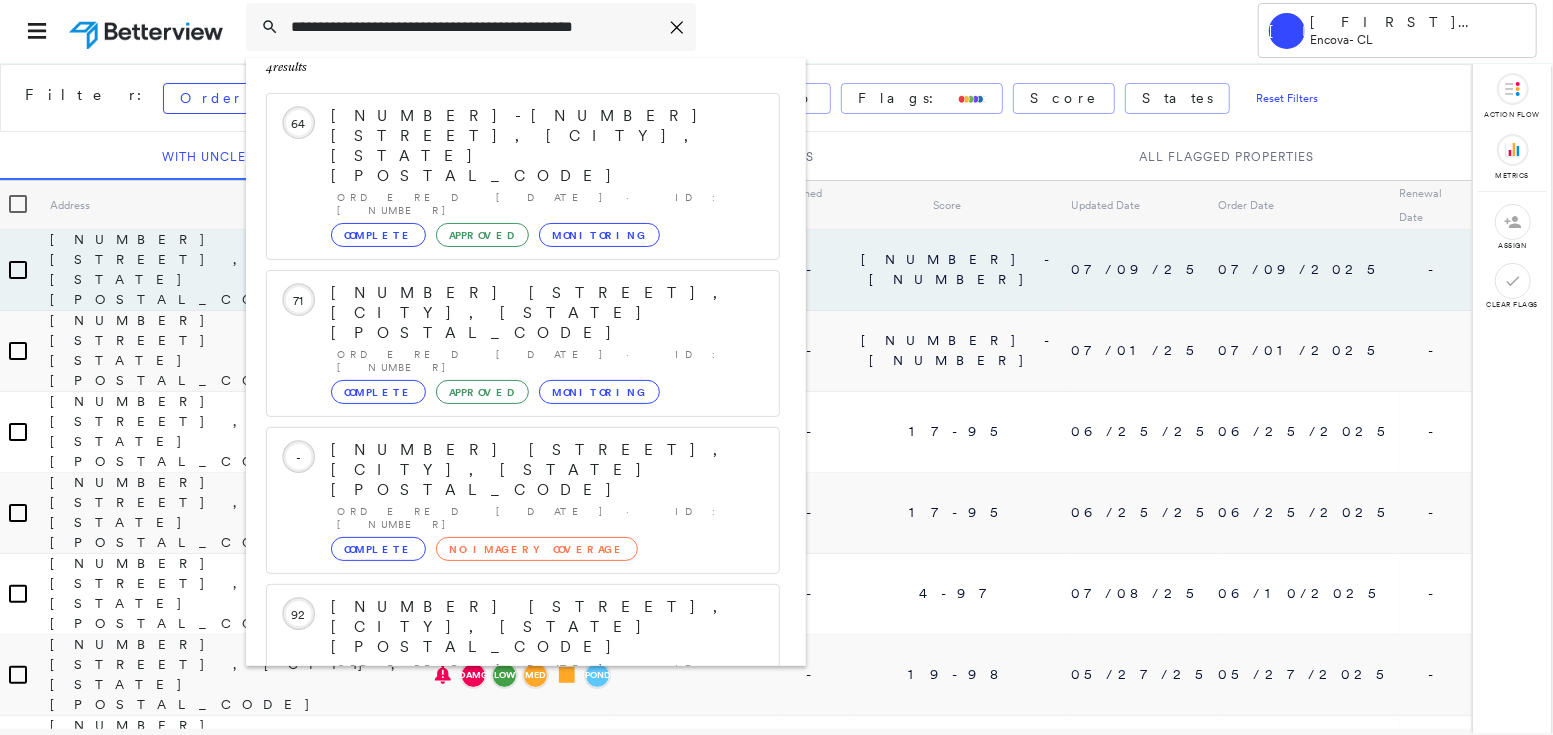 click 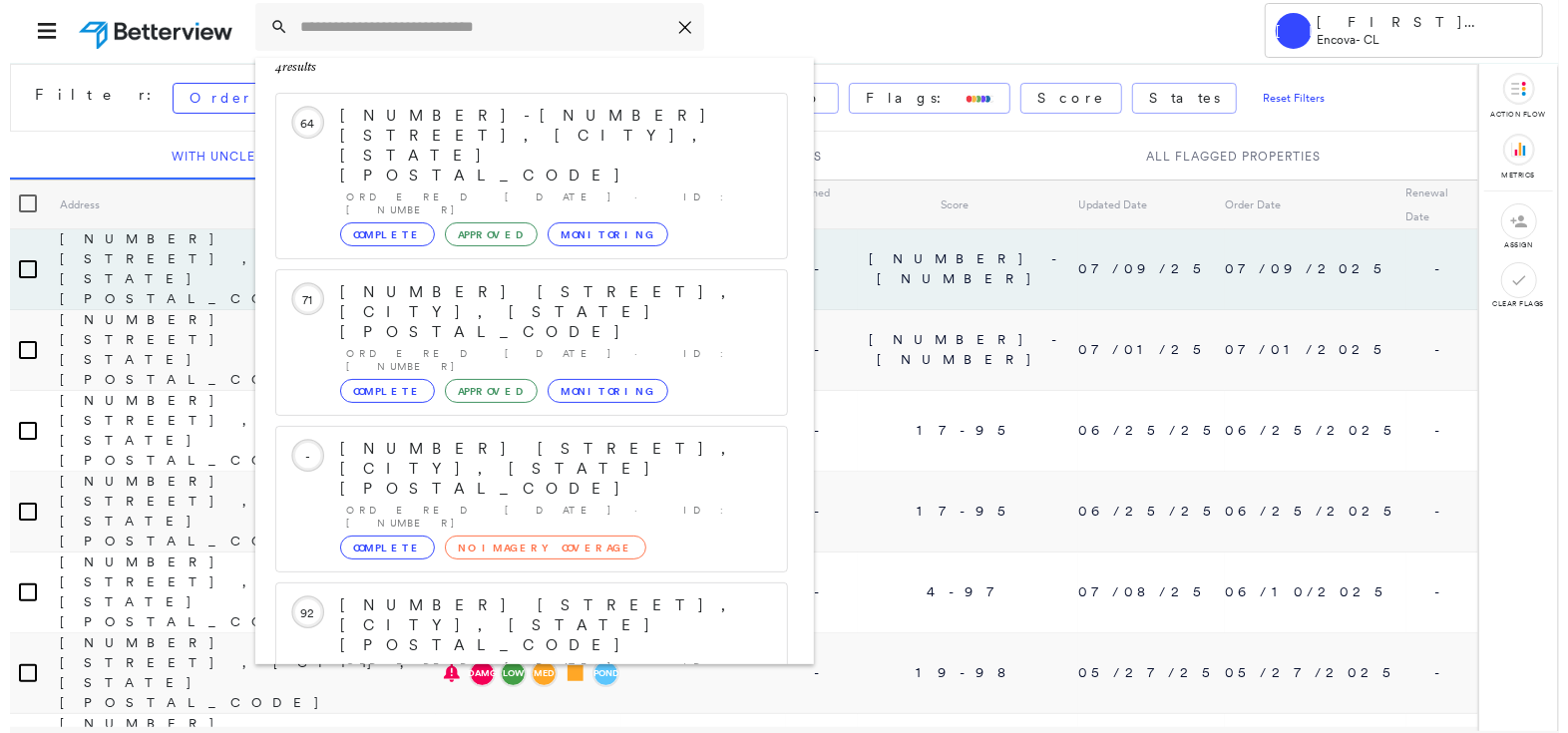scroll, scrollTop: 0, scrollLeft: 0, axis: both 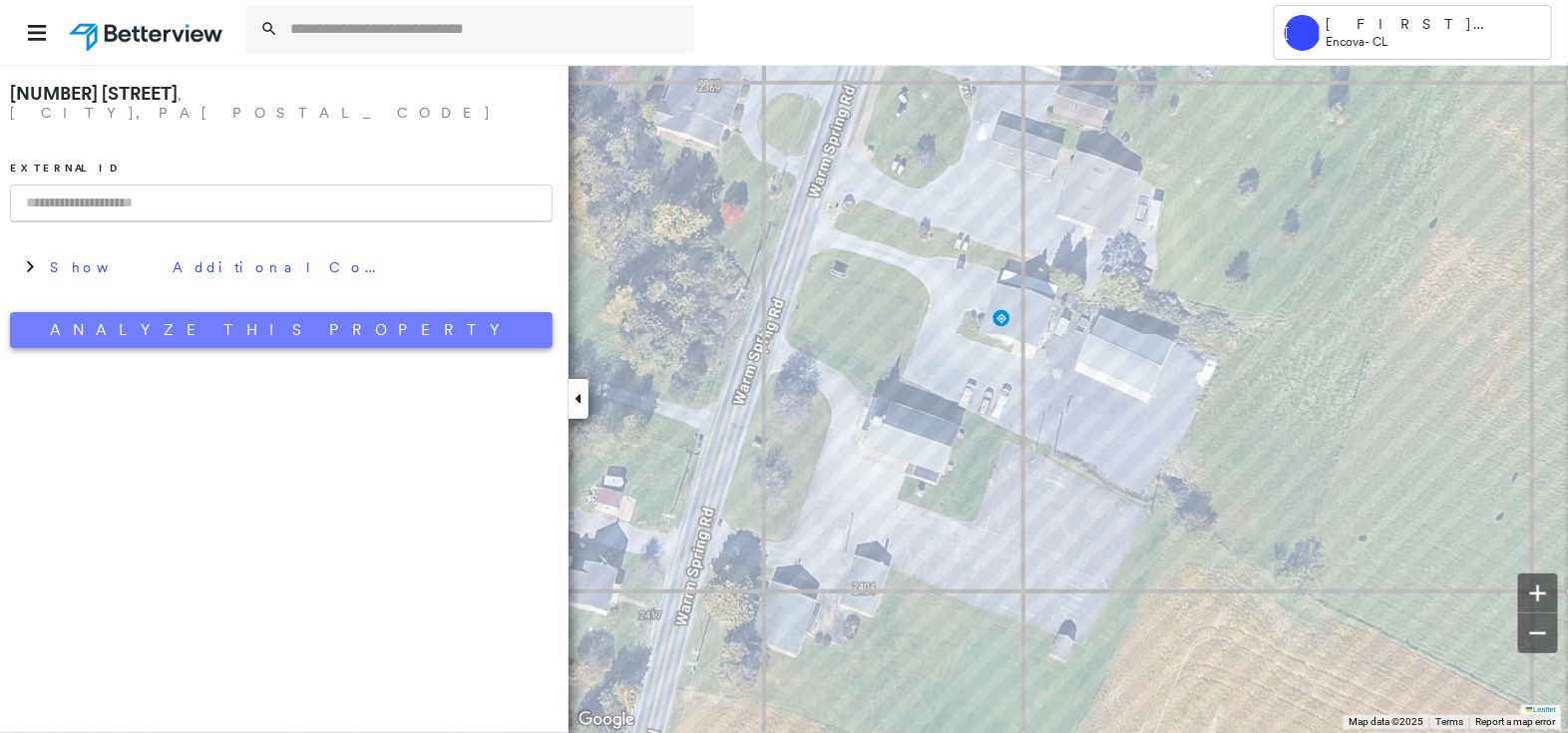 click on "Analyze This Property" at bounding box center (281, 330) 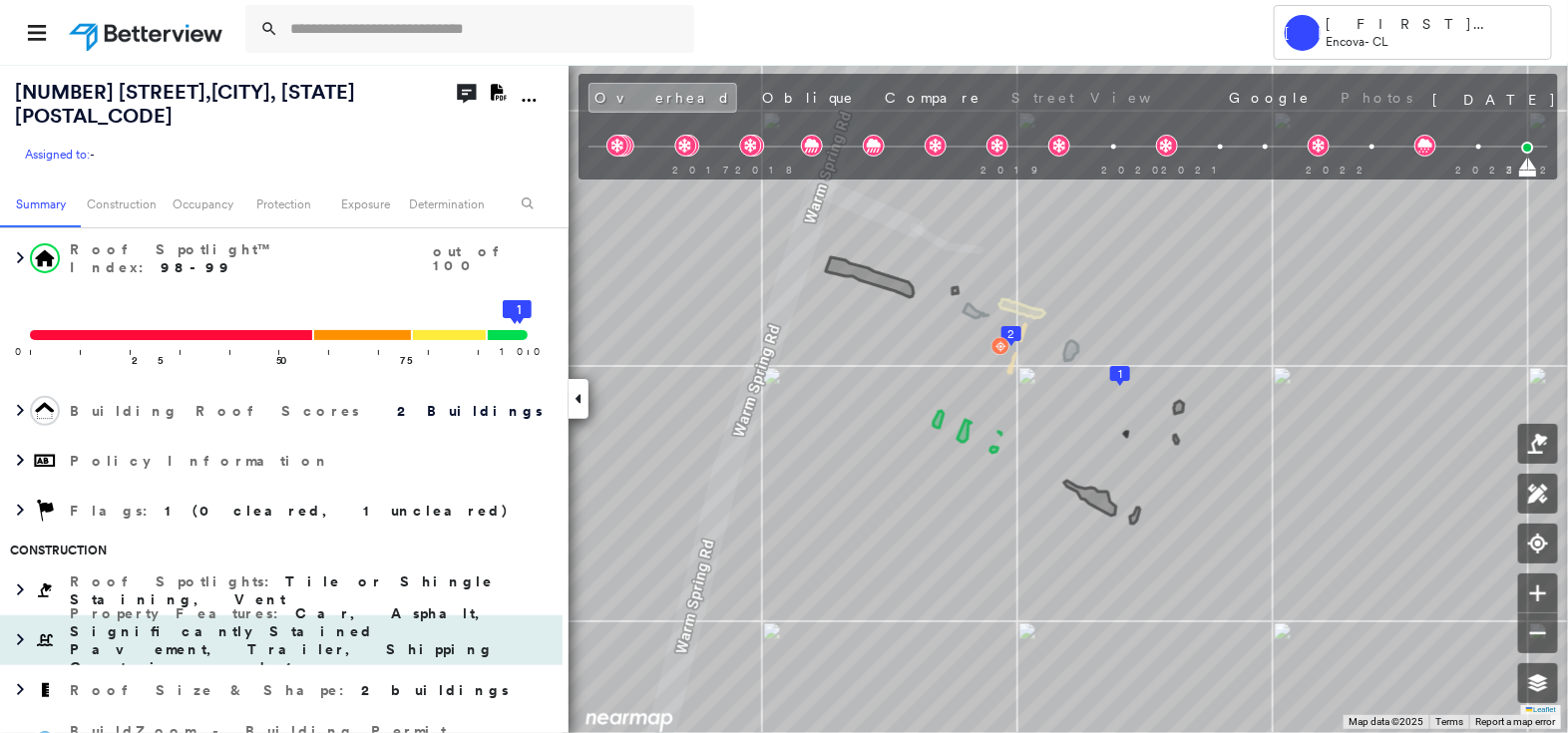 scroll, scrollTop: 124, scrollLeft: 0, axis: vertical 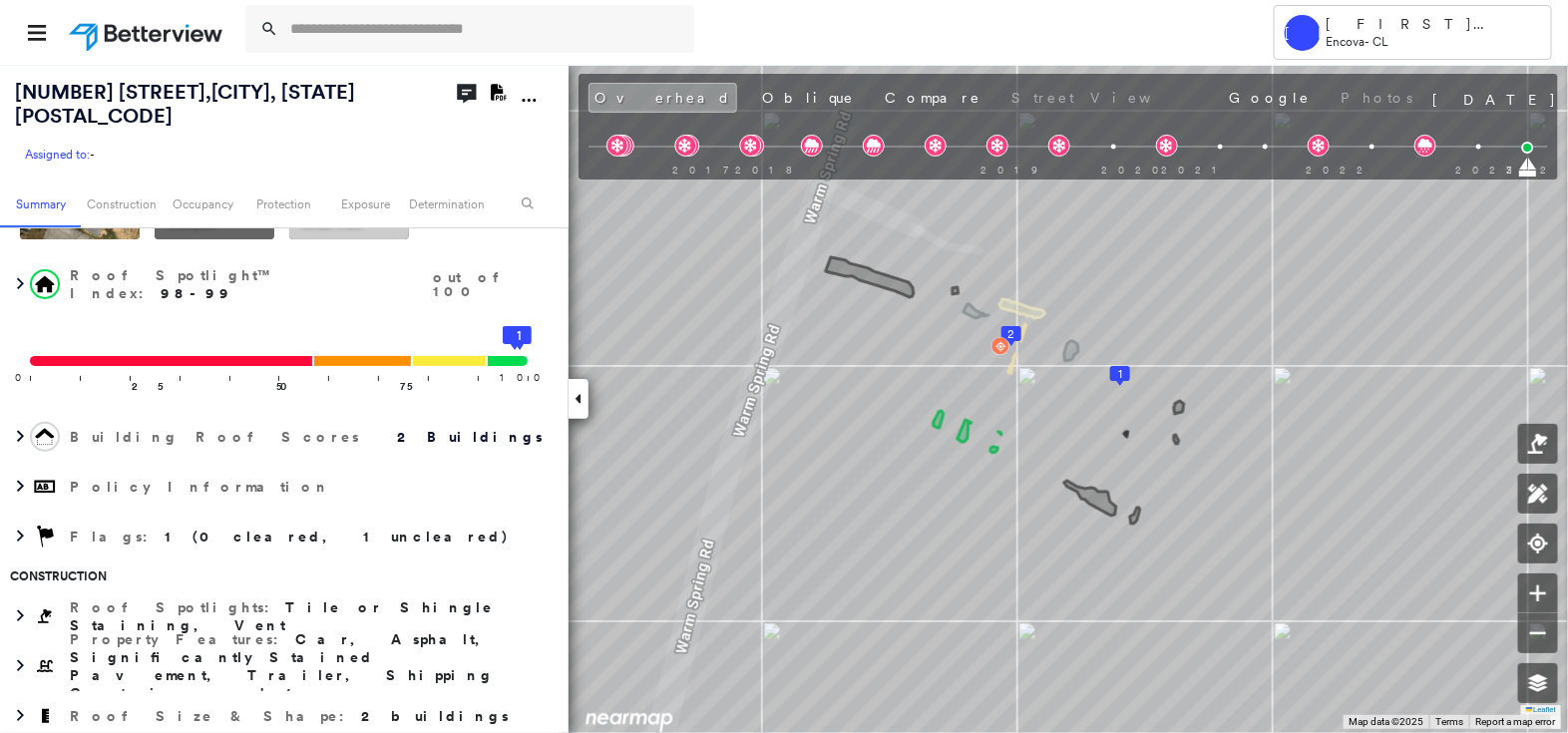 click 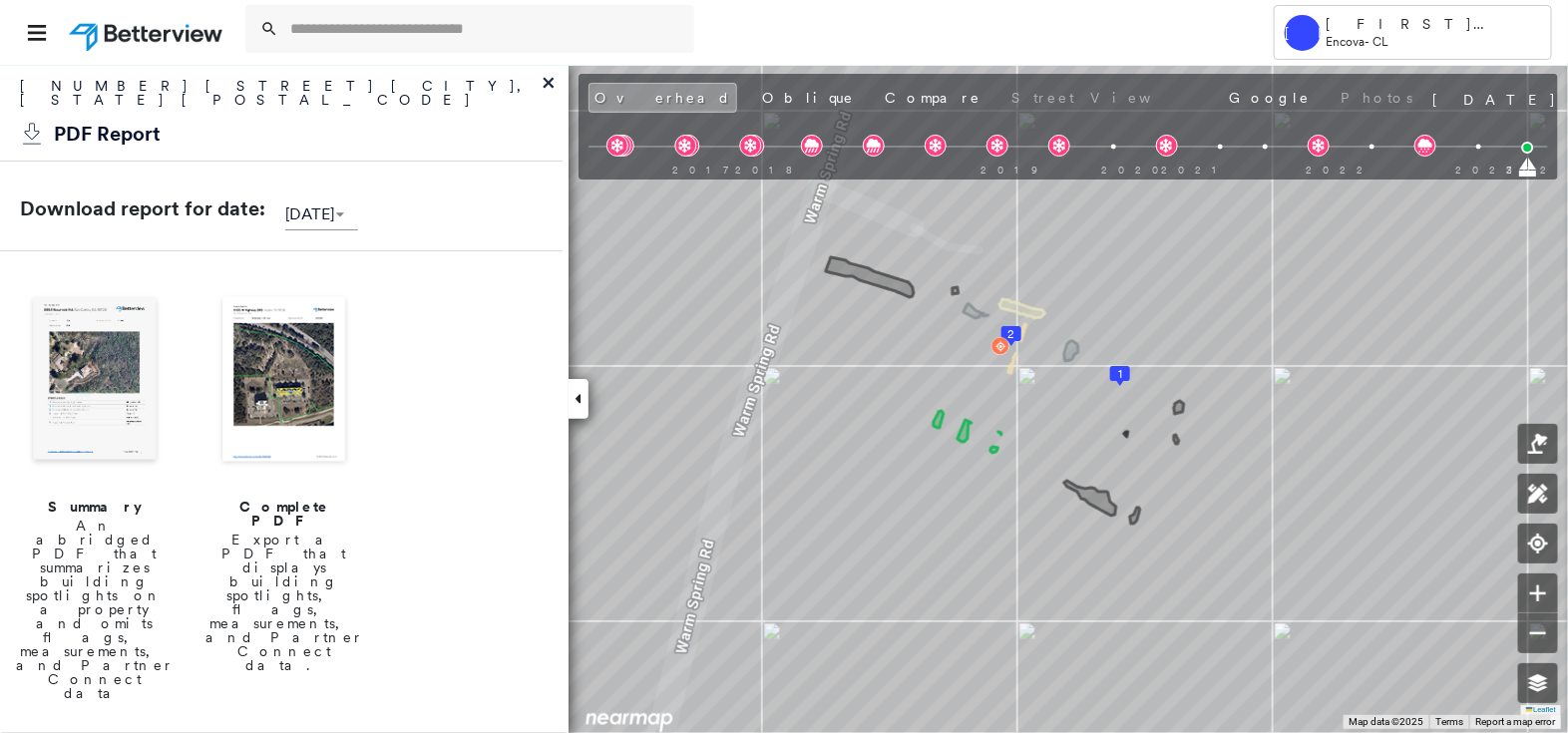 click at bounding box center [284, 381] 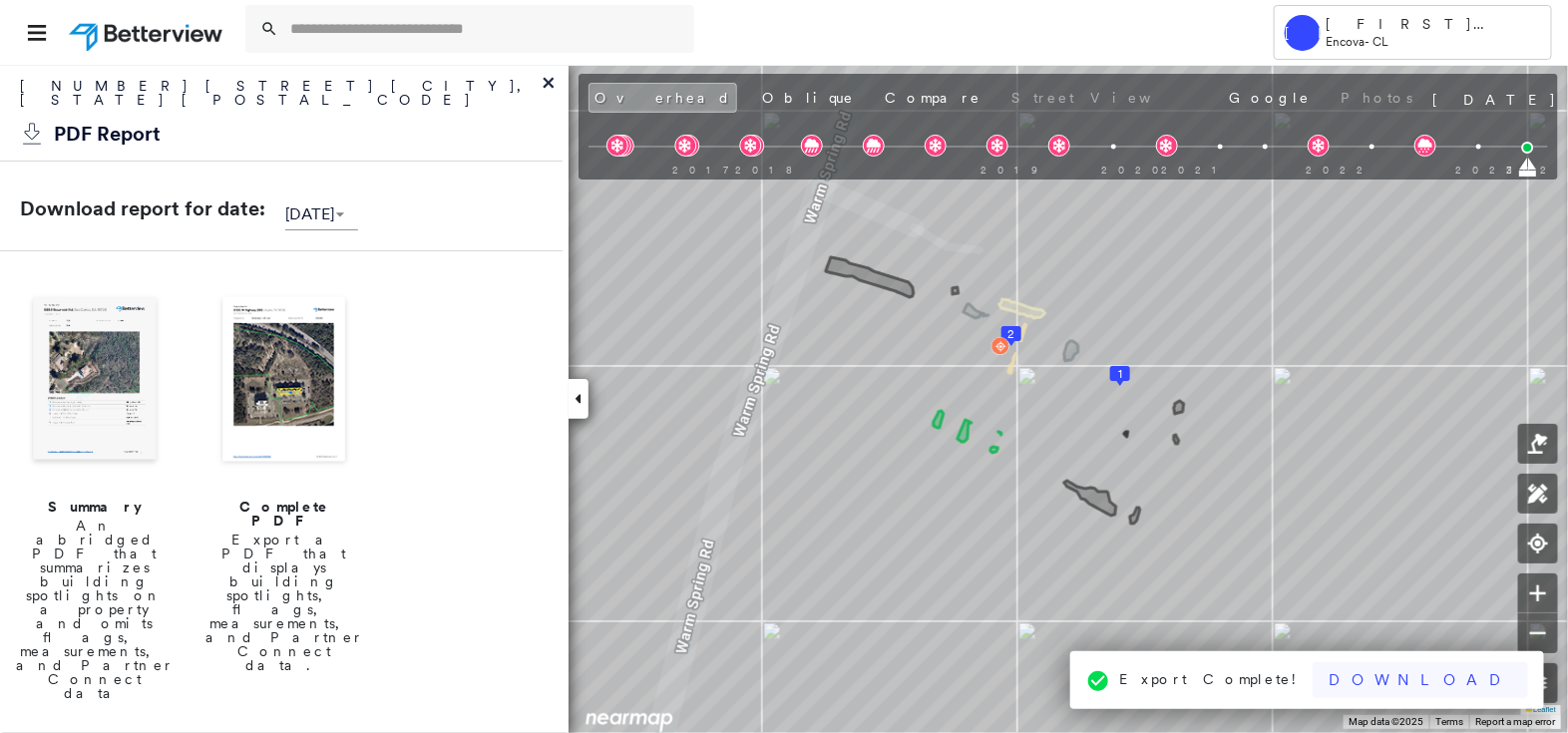 click on "Download" at bounding box center [1420, 680] 